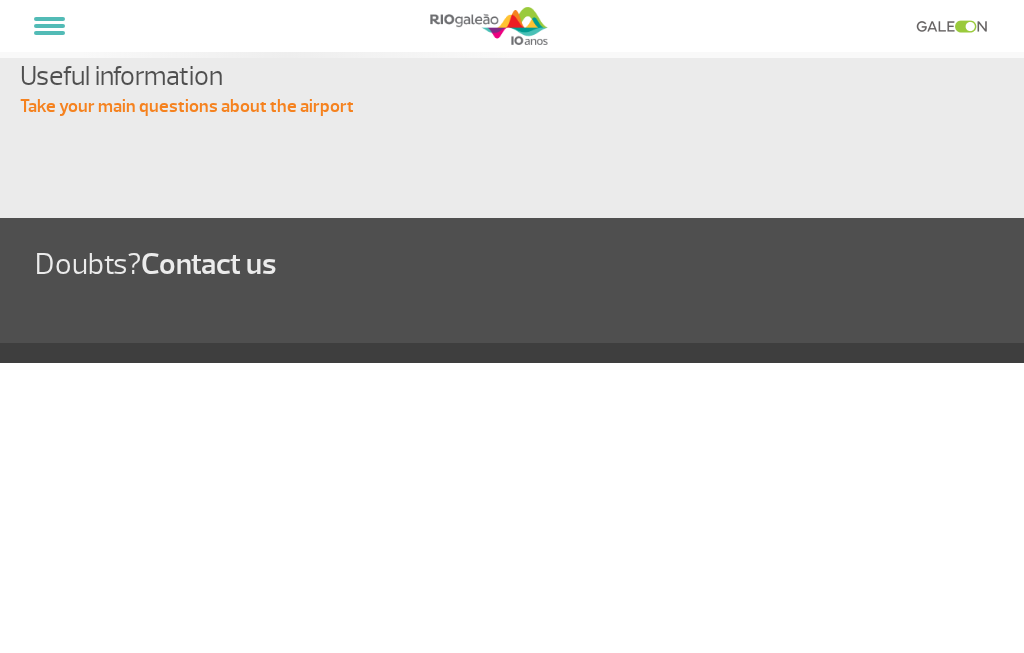 select on "en" 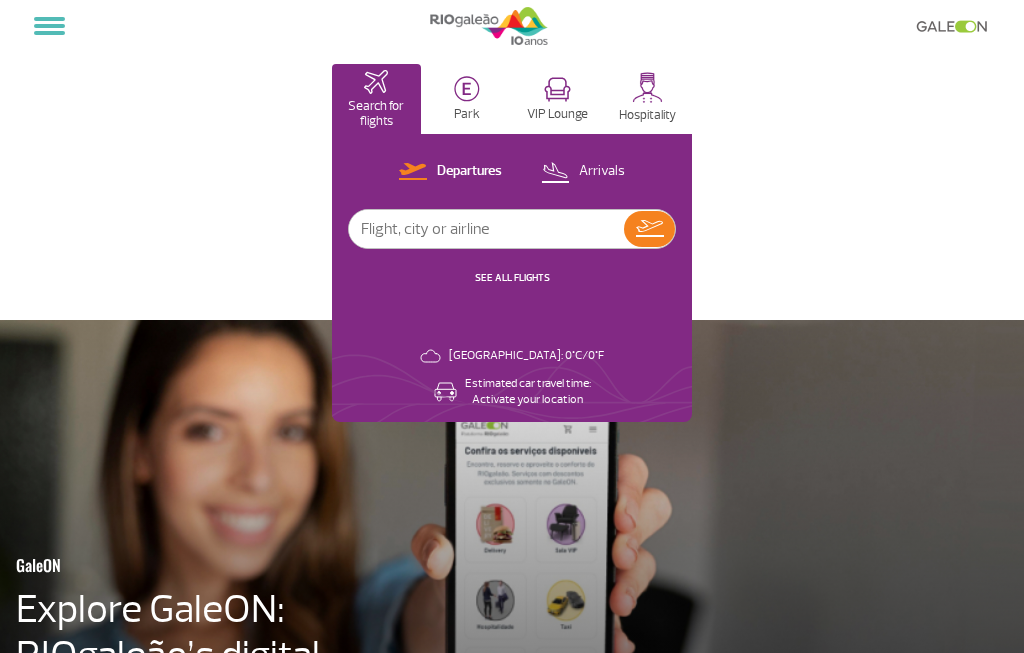 scroll, scrollTop: 0, scrollLeft: 0, axis: both 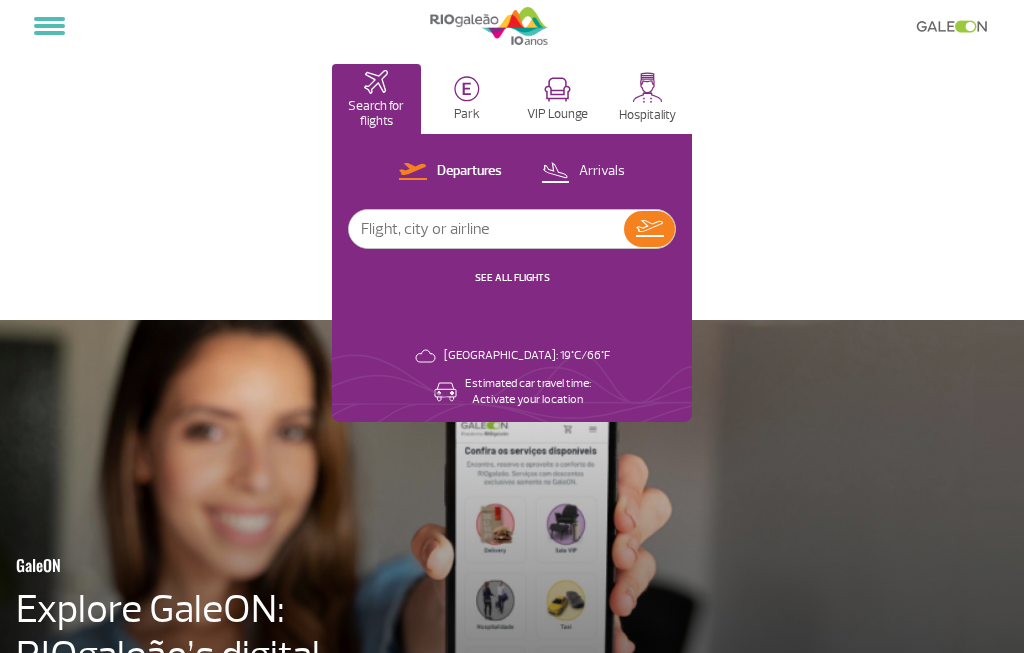 click at bounding box center [486, 229] 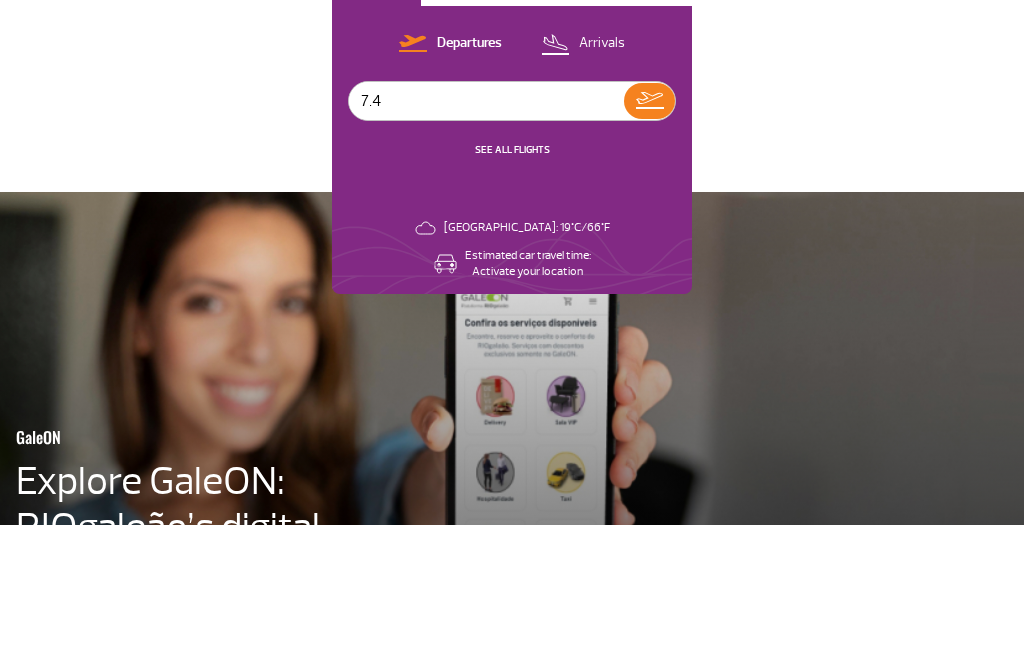 type on "7.45" 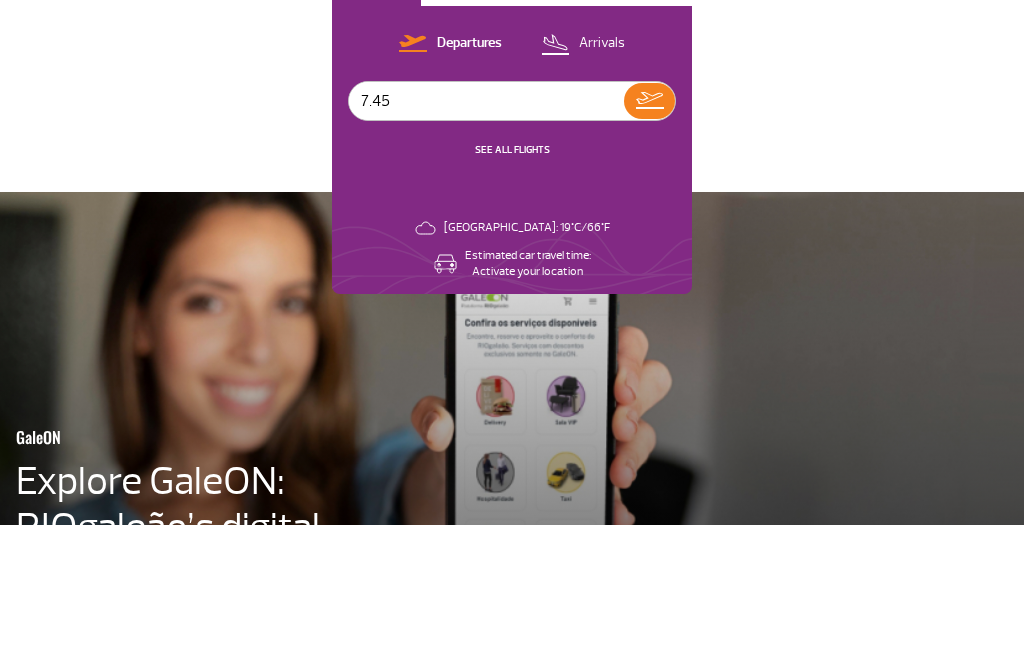 click at bounding box center [650, 228] 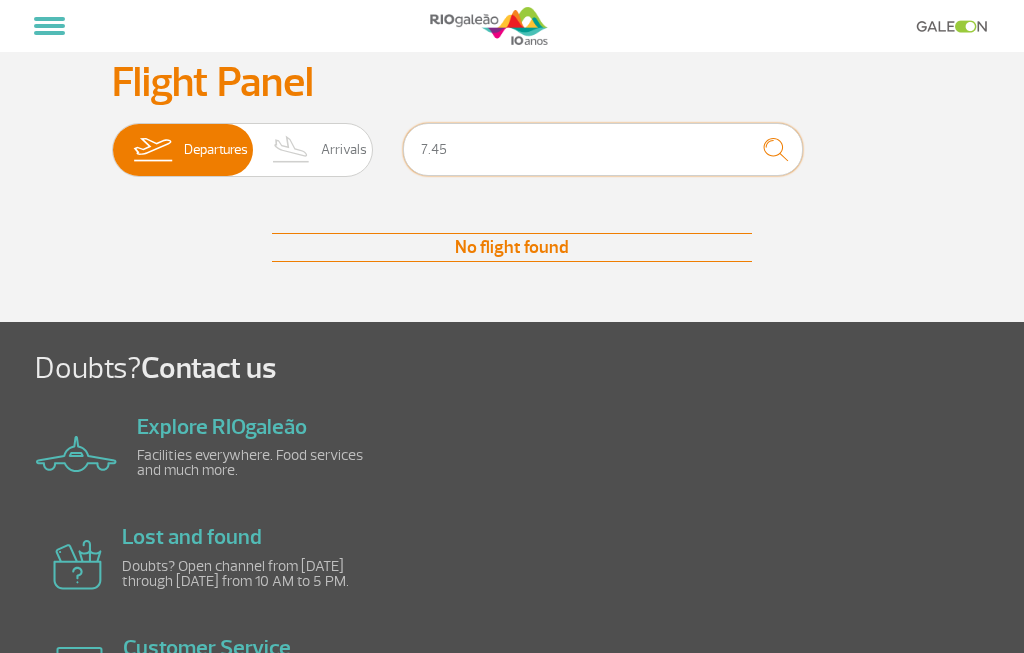 click on "7.45" at bounding box center [603, 149] 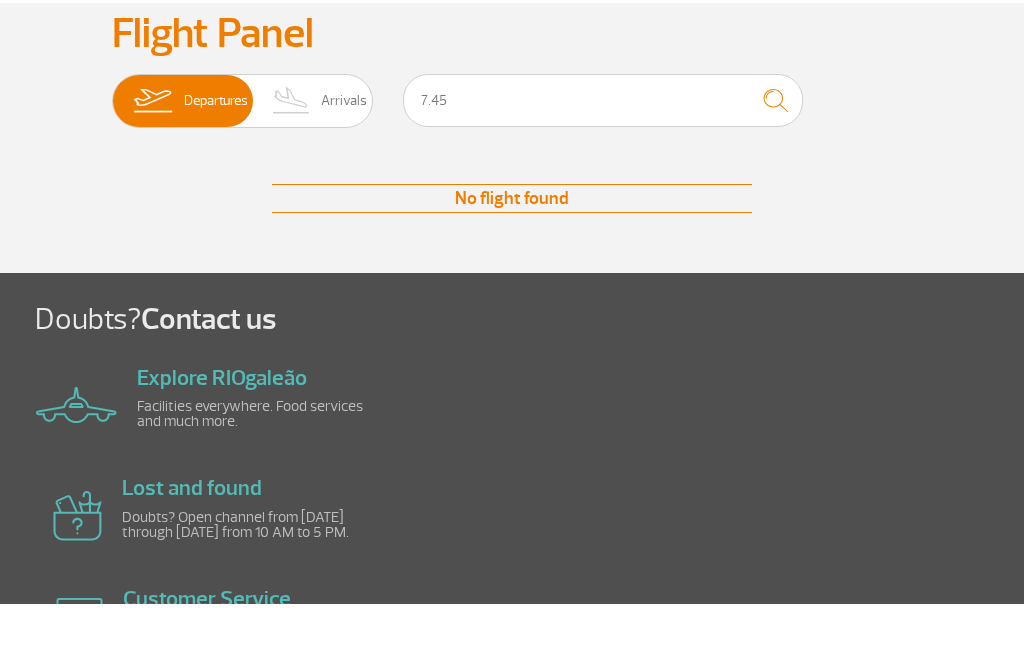 click at bounding box center (775, 149) 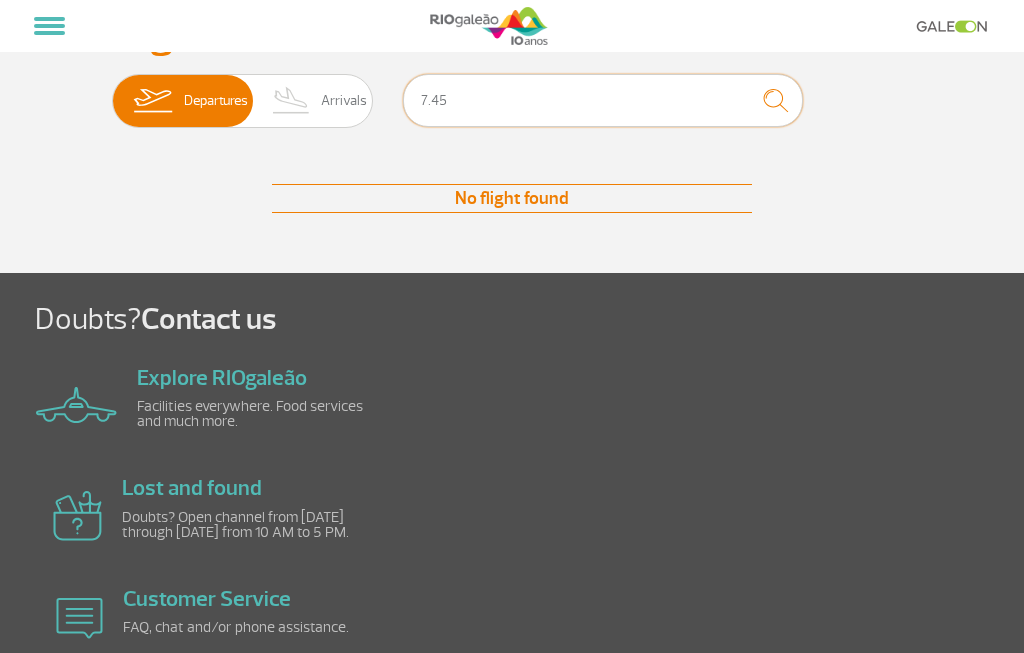 click on "7.45" at bounding box center (603, 100) 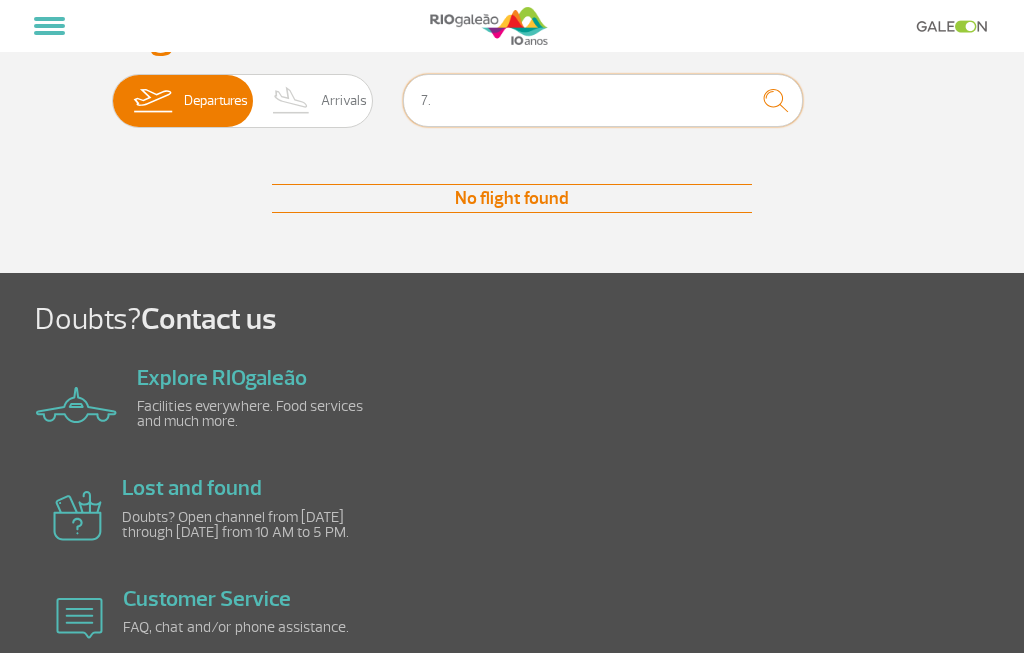 type on "7" 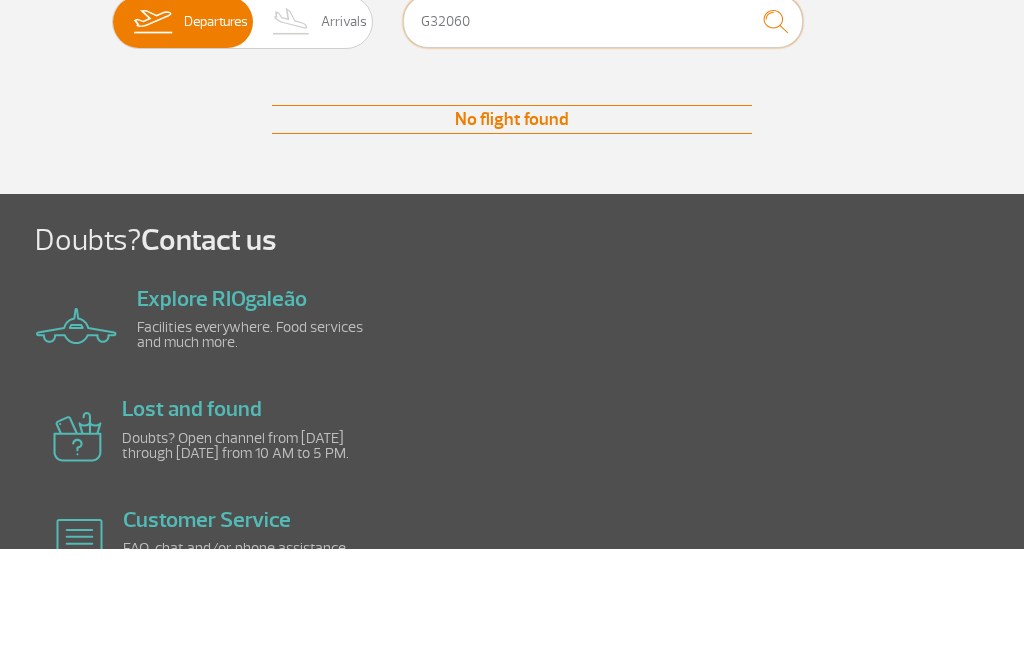 scroll, scrollTop: 0, scrollLeft: 0, axis: both 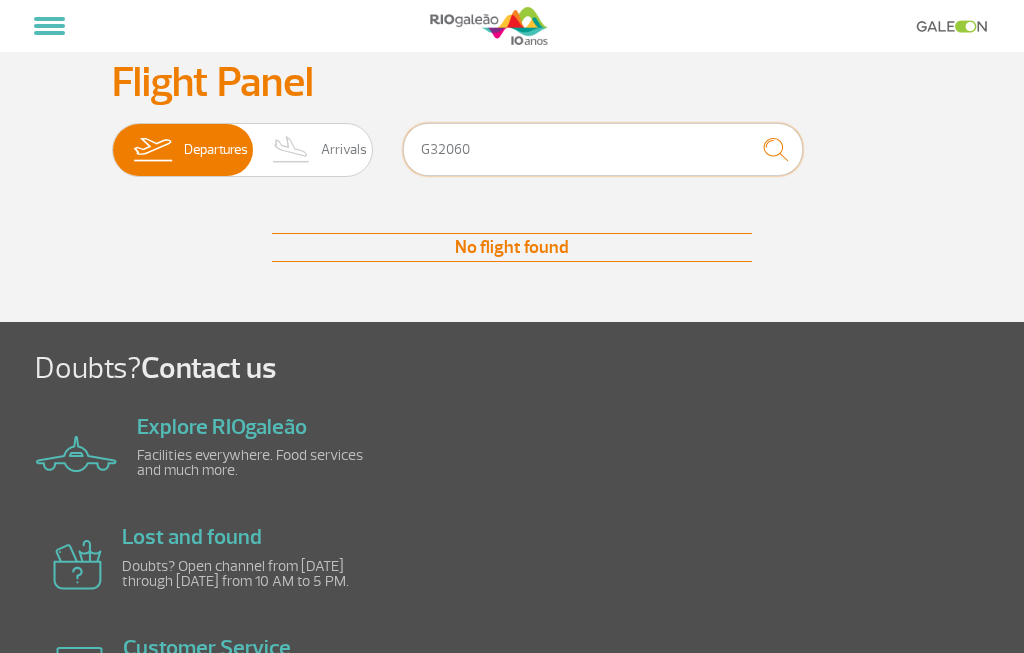 type on "G32060" 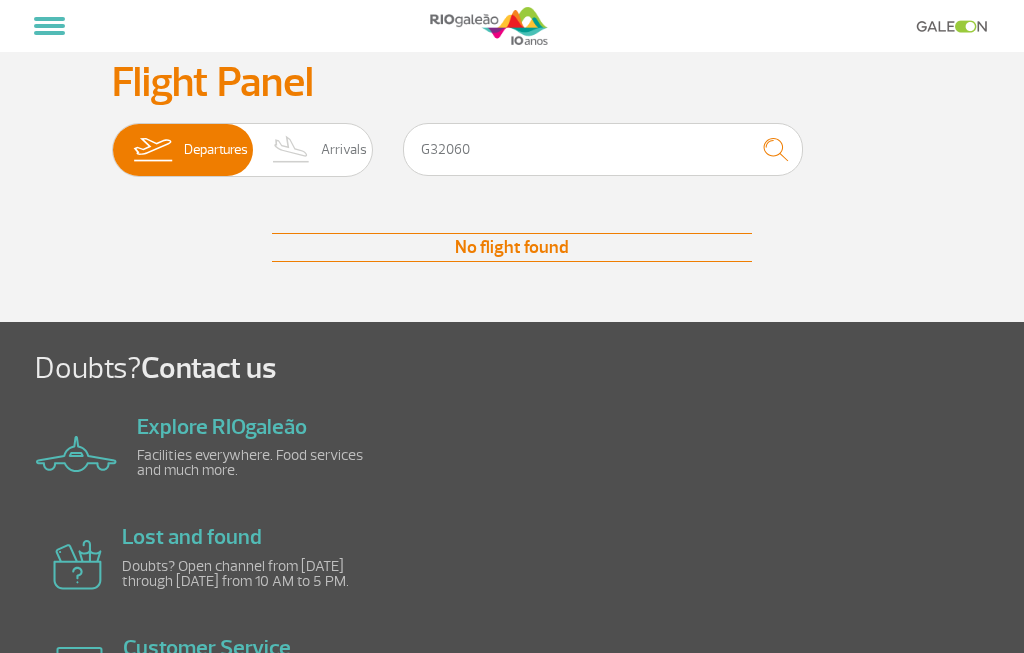 click at bounding box center (49, 26) 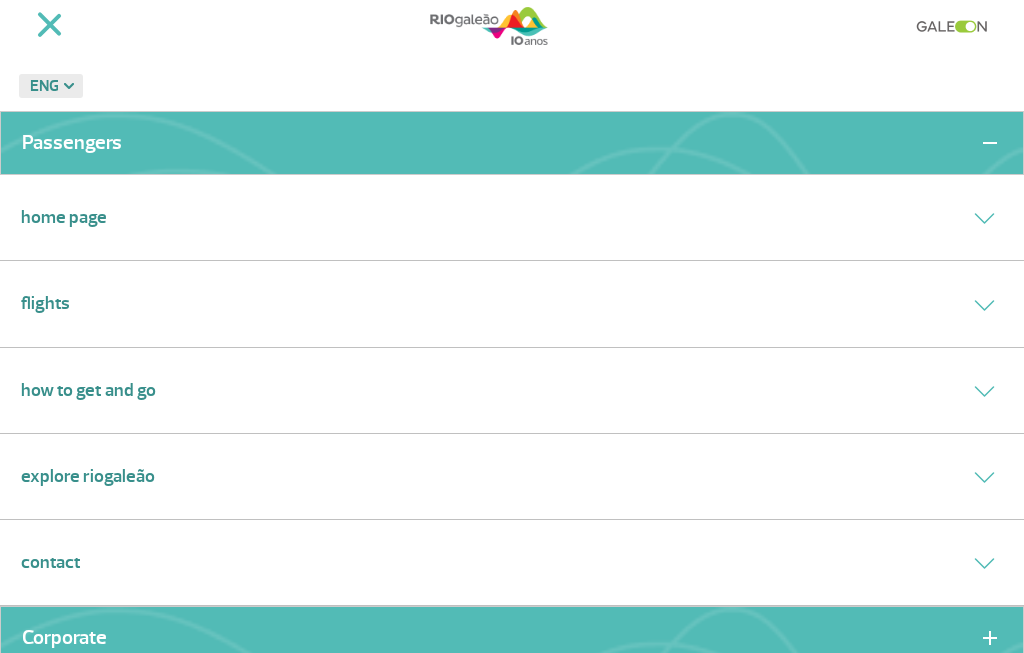 click on "Flights" at bounding box center [45, 303] 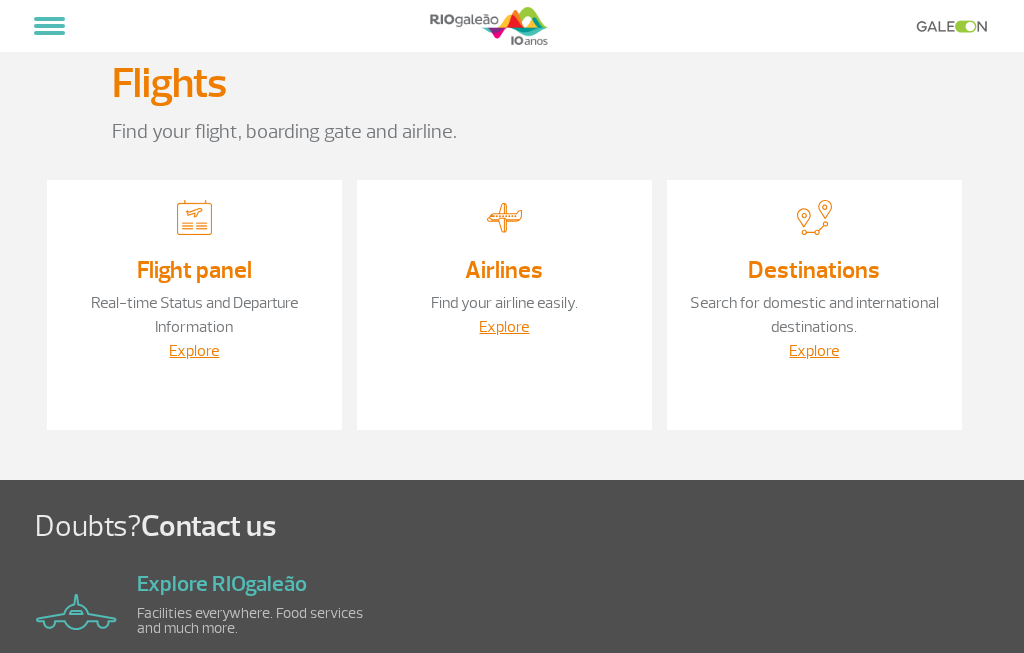 click on "Real-time Status and Departure Information" at bounding box center [194, 315] 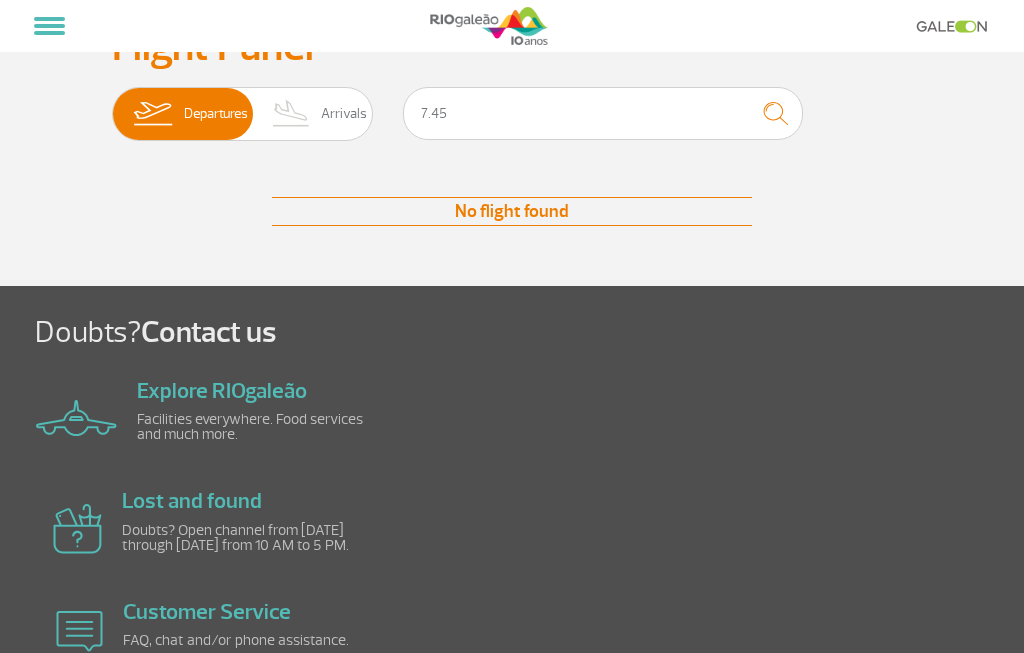 scroll, scrollTop: 0, scrollLeft: 0, axis: both 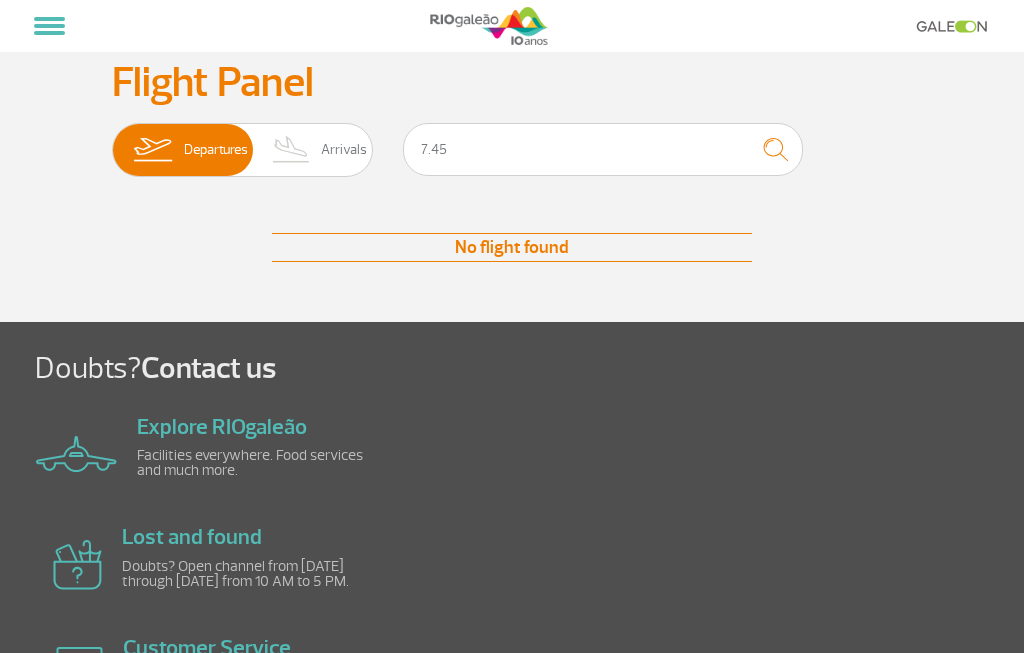 click at bounding box center [152, 150] 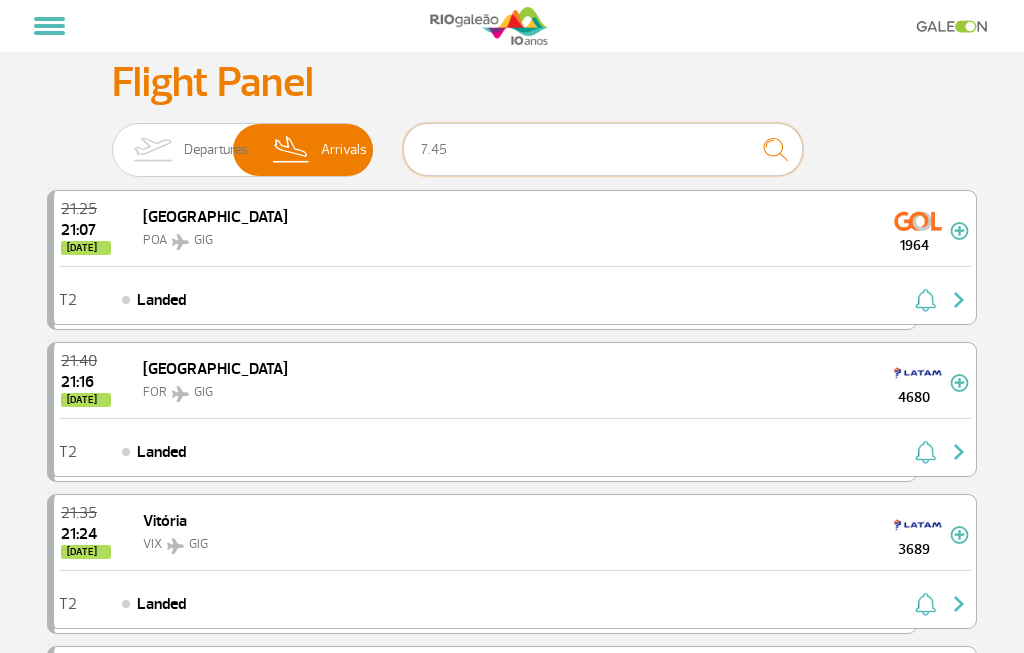 click on "7.45" at bounding box center (603, 149) 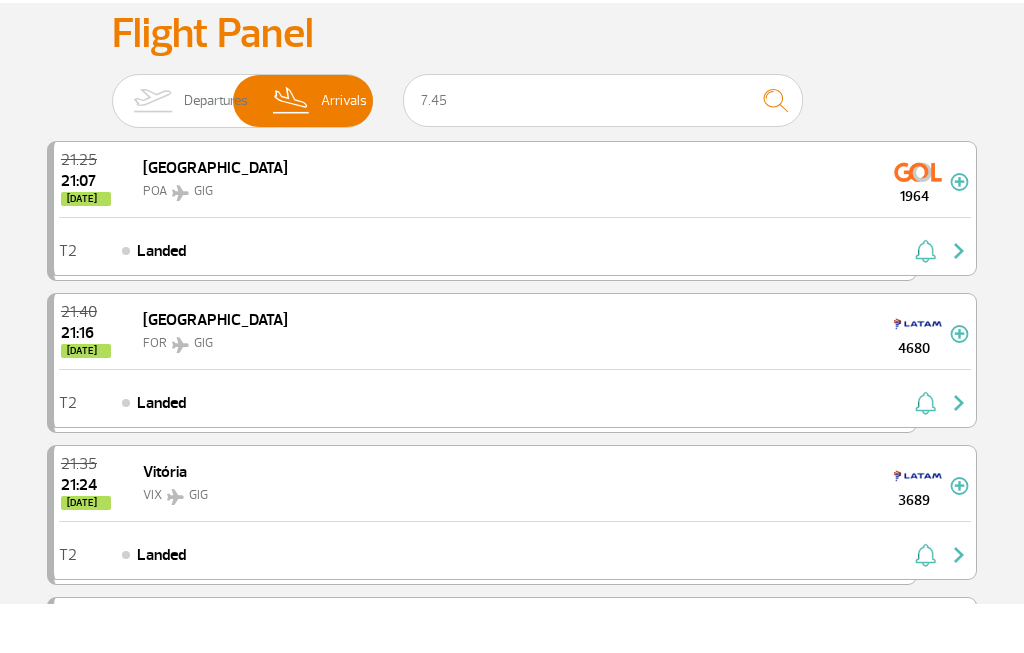 click at bounding box center (152, 150) 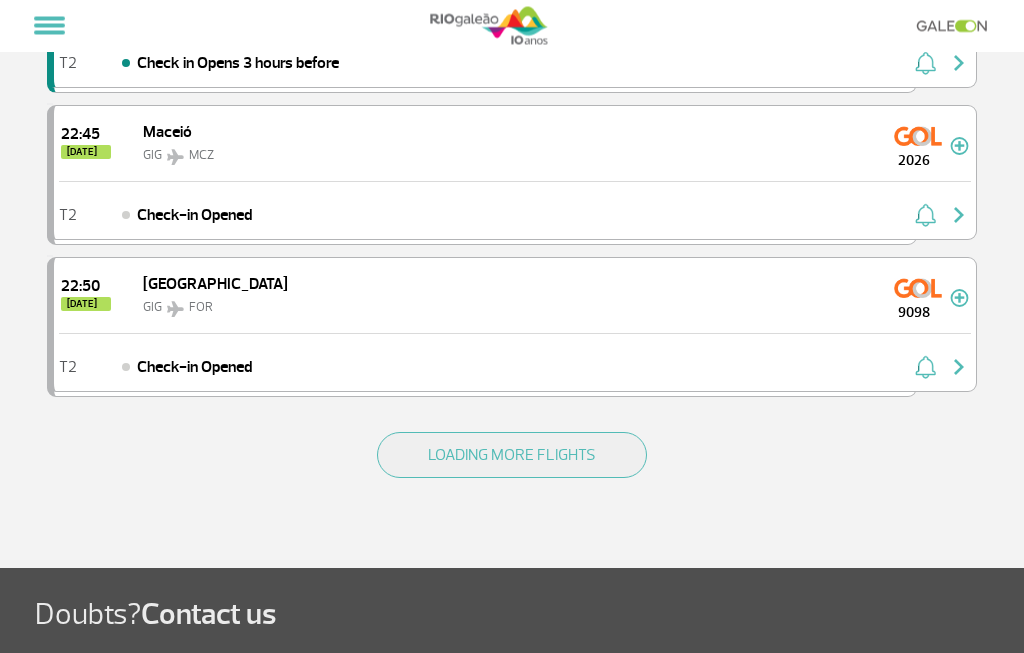 scroll, scrollTop: 2811, scrollLeft: 0, axis: vertical 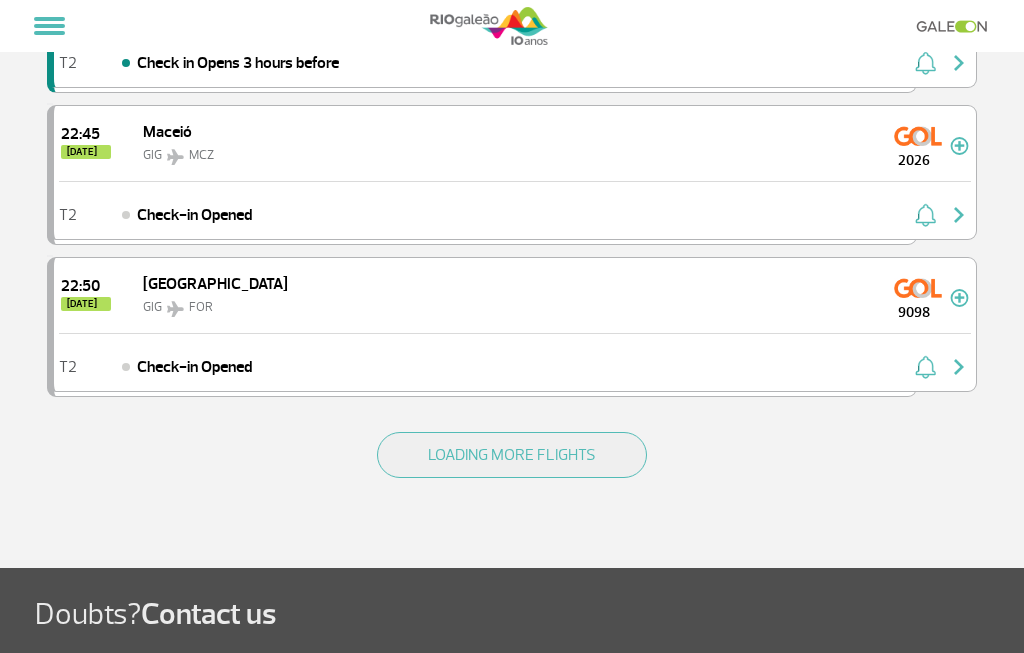 click on "LOADING MORE FLIGHTS" at bounding box center (512, 455) 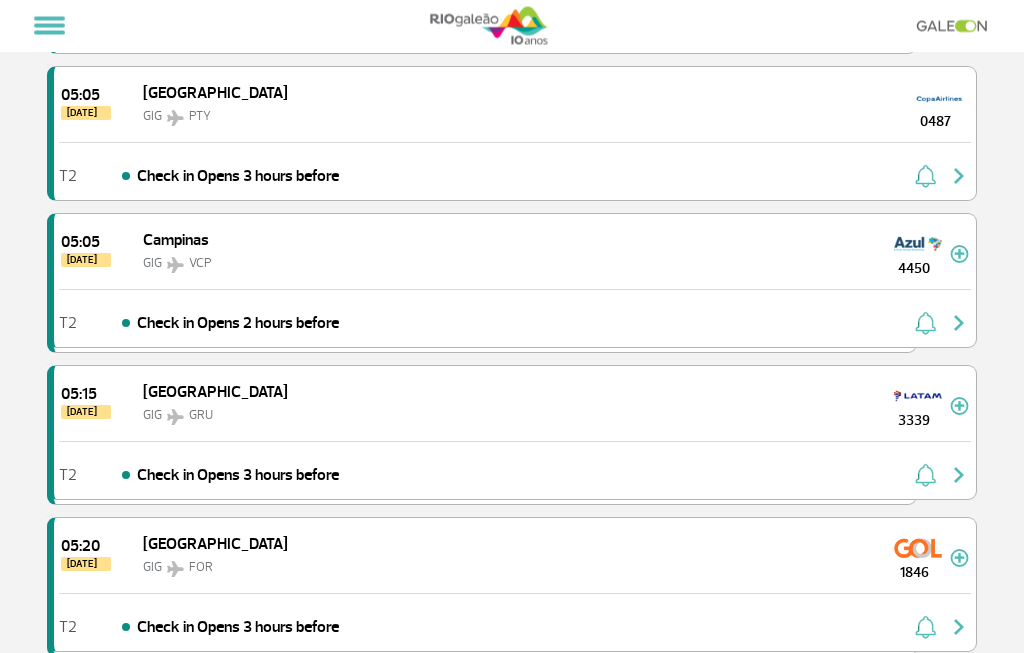 scroll, scrollTop: 5618, scrollLeft: 0, axis: vertical 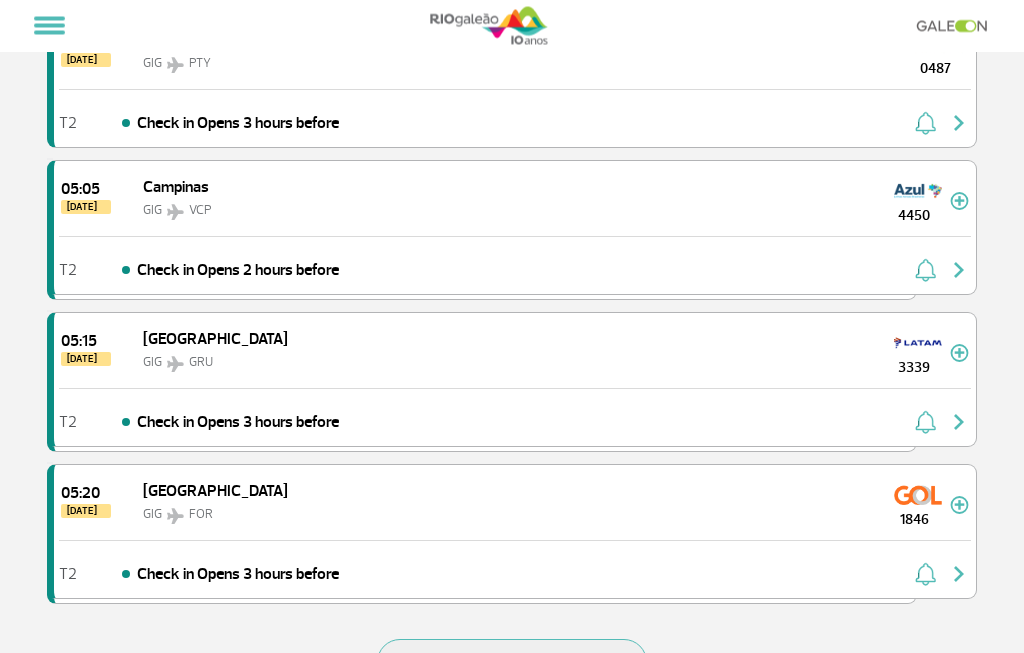 click on "LOADING MORE FLIGHTS" at bounding box center [512, 663] 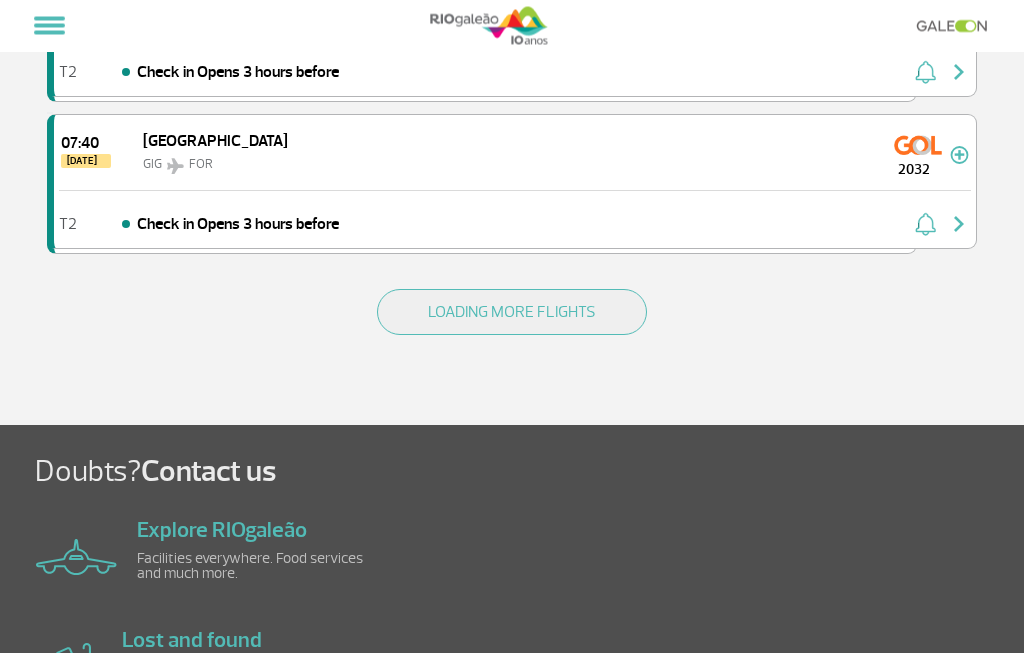 scroll, scrollTop: 9041, scrollLeft: 0, axis: vertical 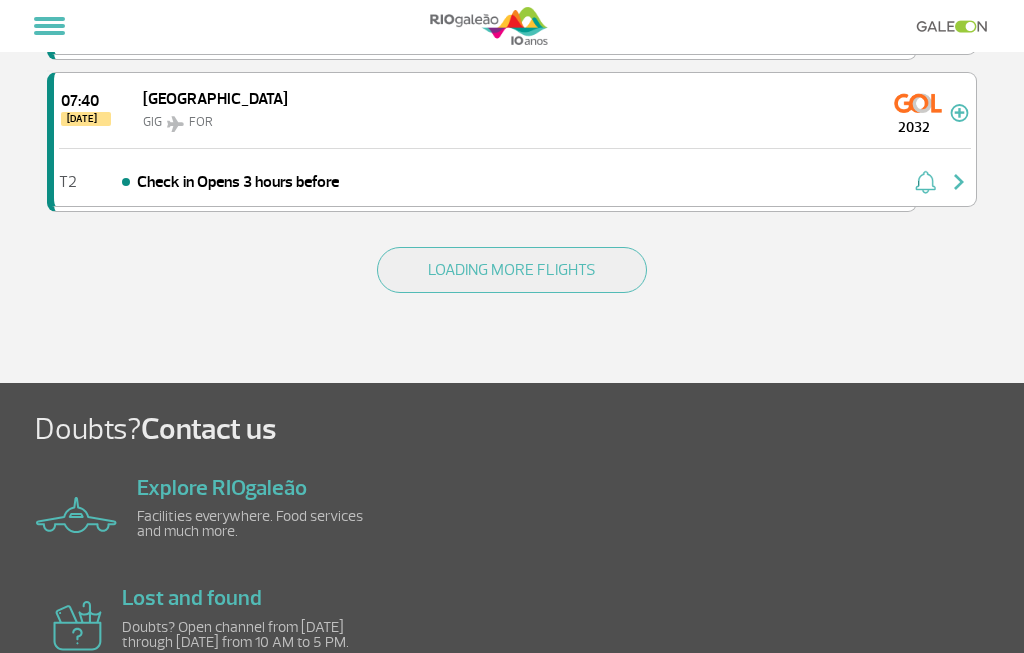 click on "LOADING MORE FLIGHTS" at bounding box center [512, 270] 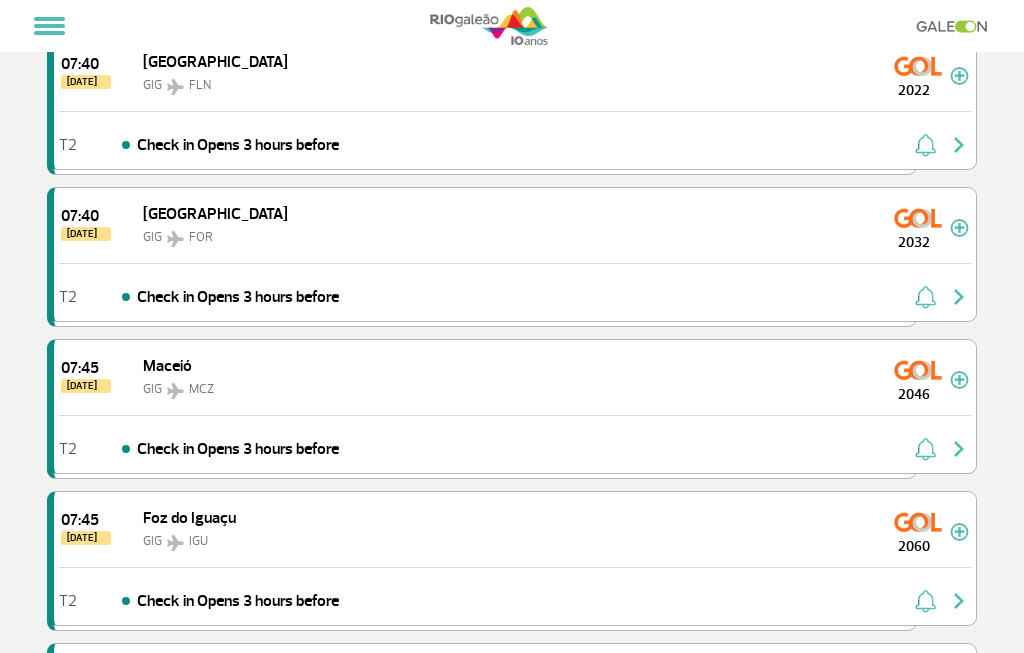scroll, scrollTop: 8959, scrollLeft: 0, axis: vertical 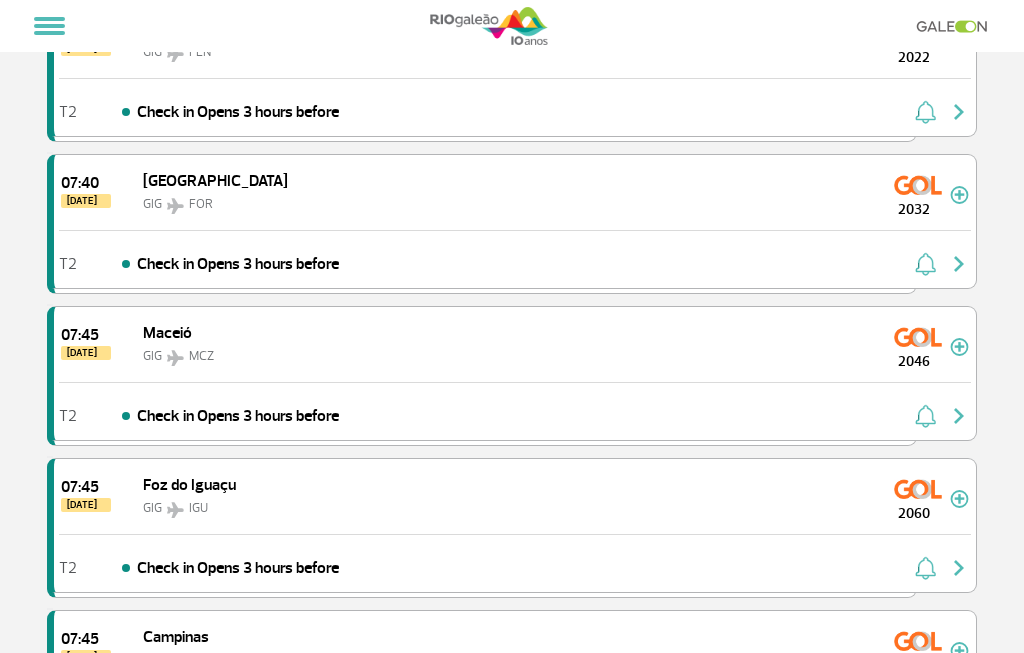 click at bounding box center [959, 499] 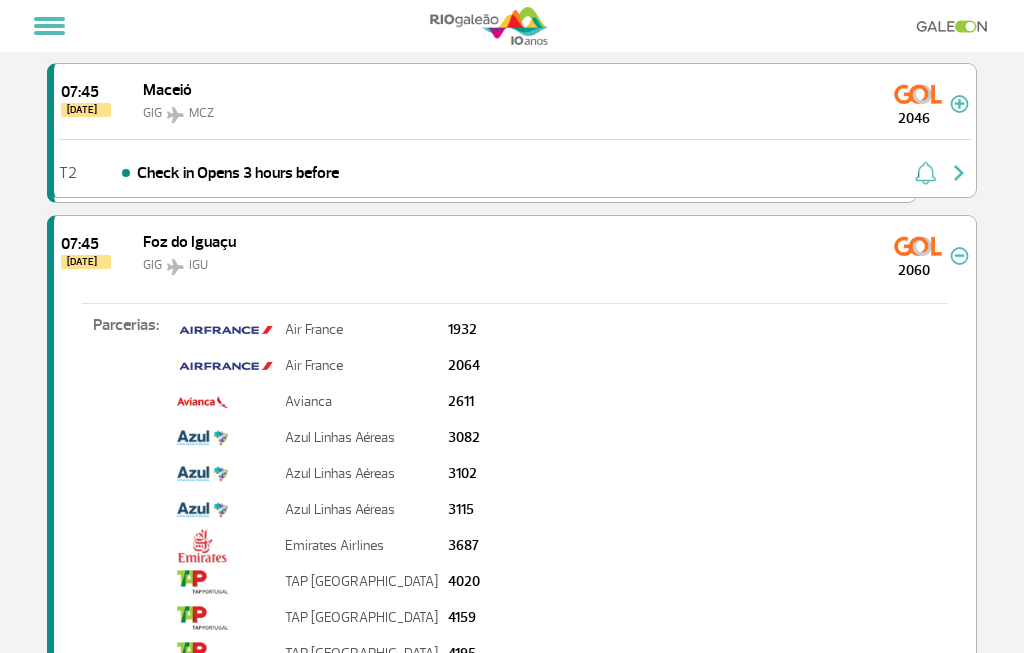 scroll, scrollTop: 9168, scrollLeft: 0, axis: vertical 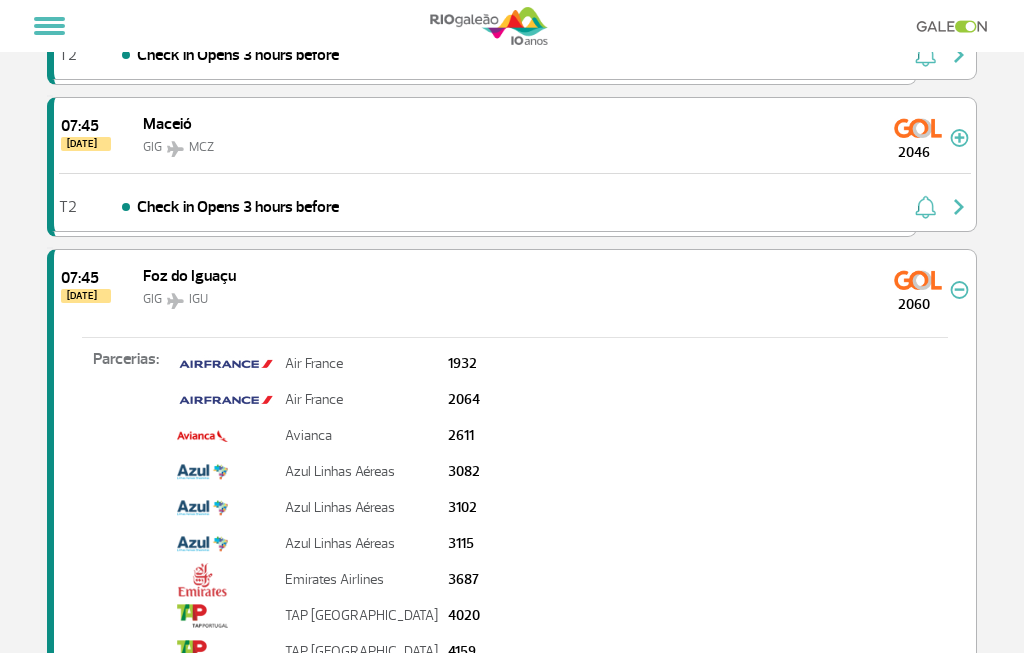 click at bounding box center [959, 290] 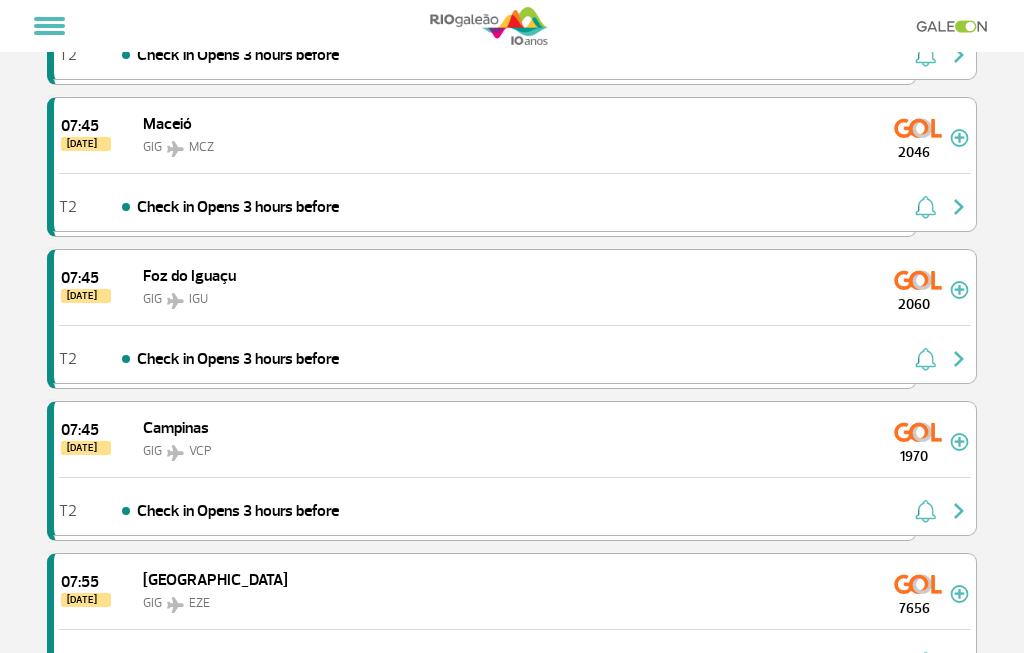 click at bounding box center [959, 359] 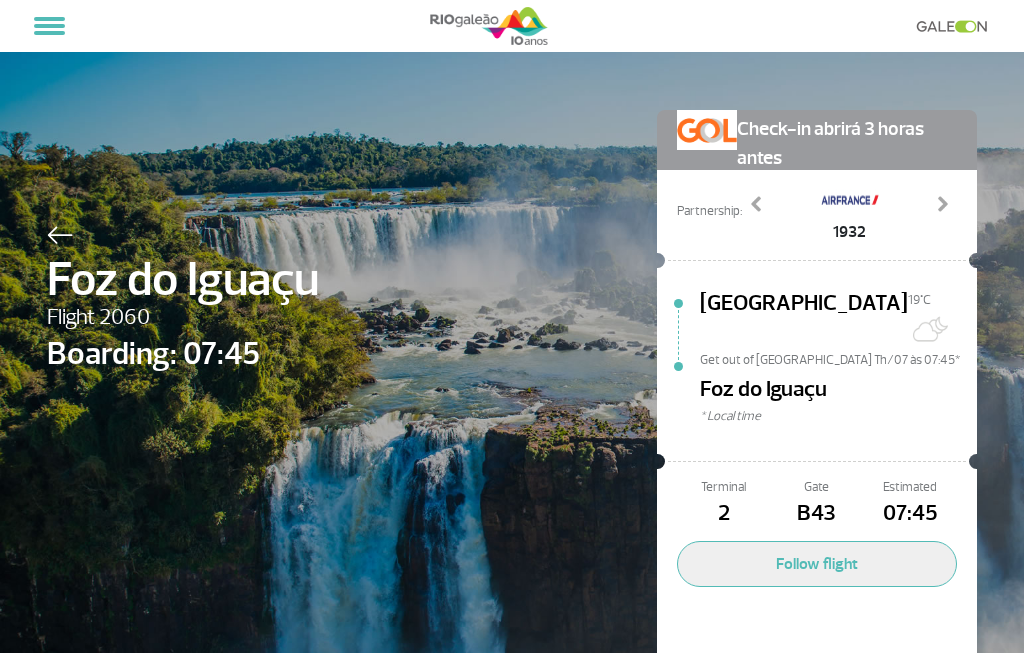 scroll, scrollTop: 0, scrollLeft: 0, axis: both 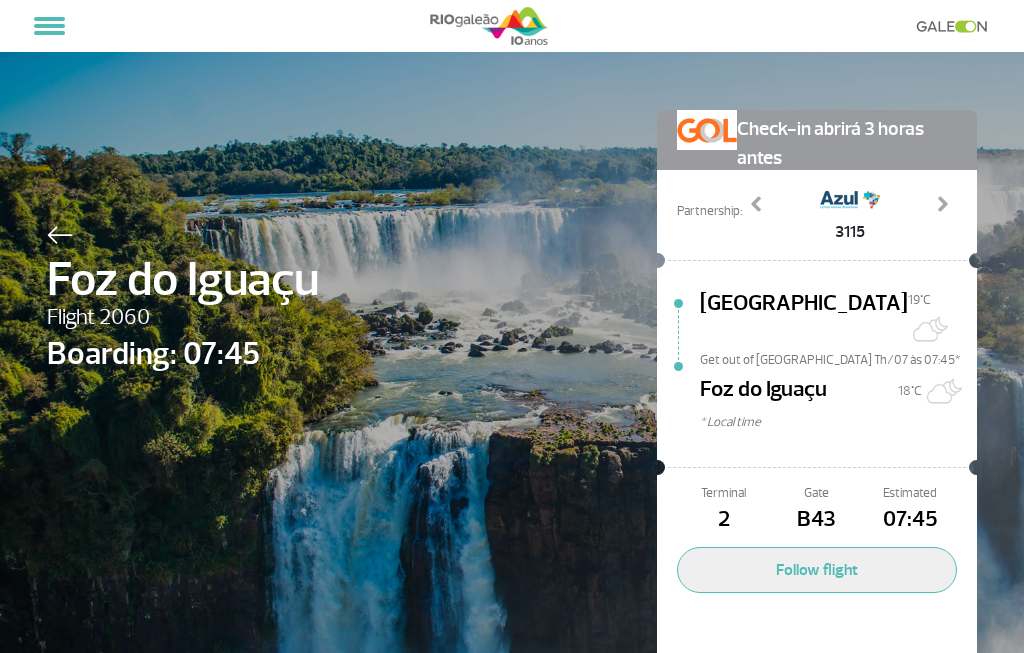 click on "Follow flight" 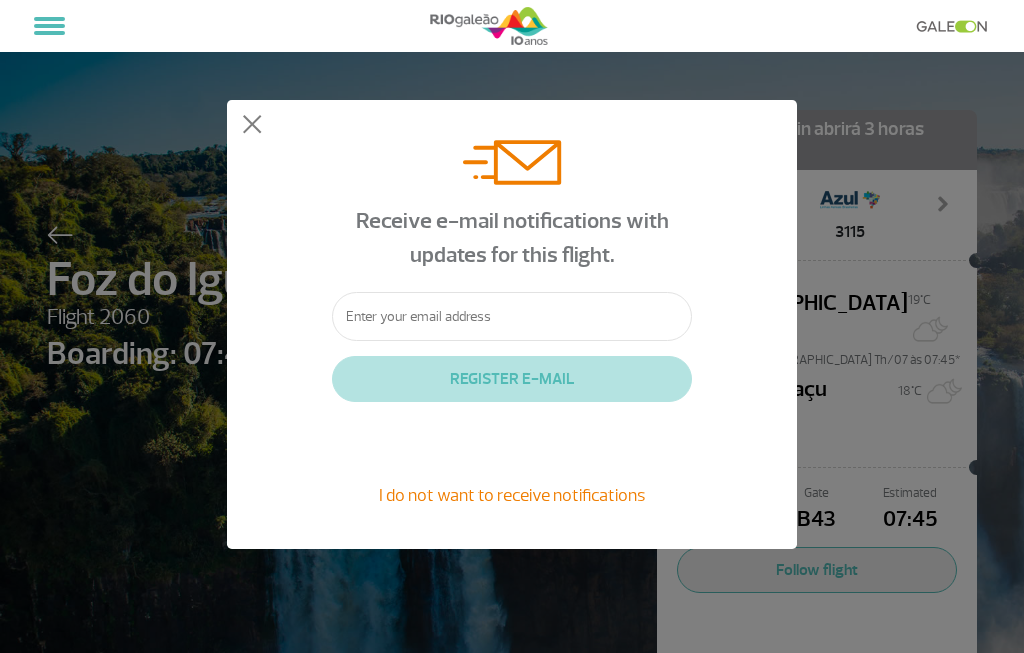 click 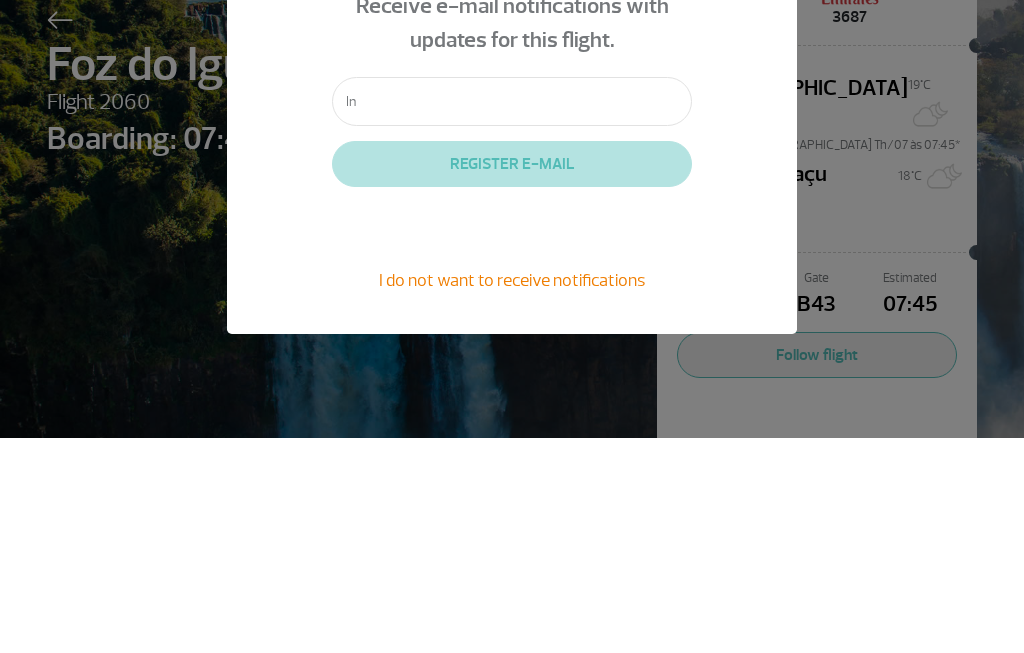 type on "I" 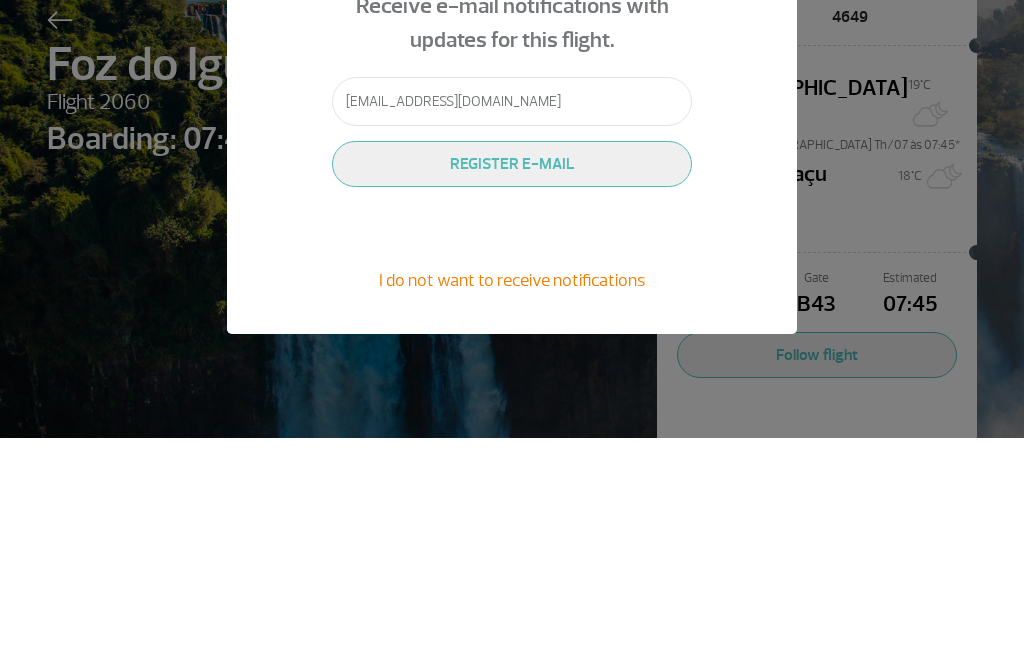 type on "[EMAIL_ADDRESS][DOMAIN_NAME]" 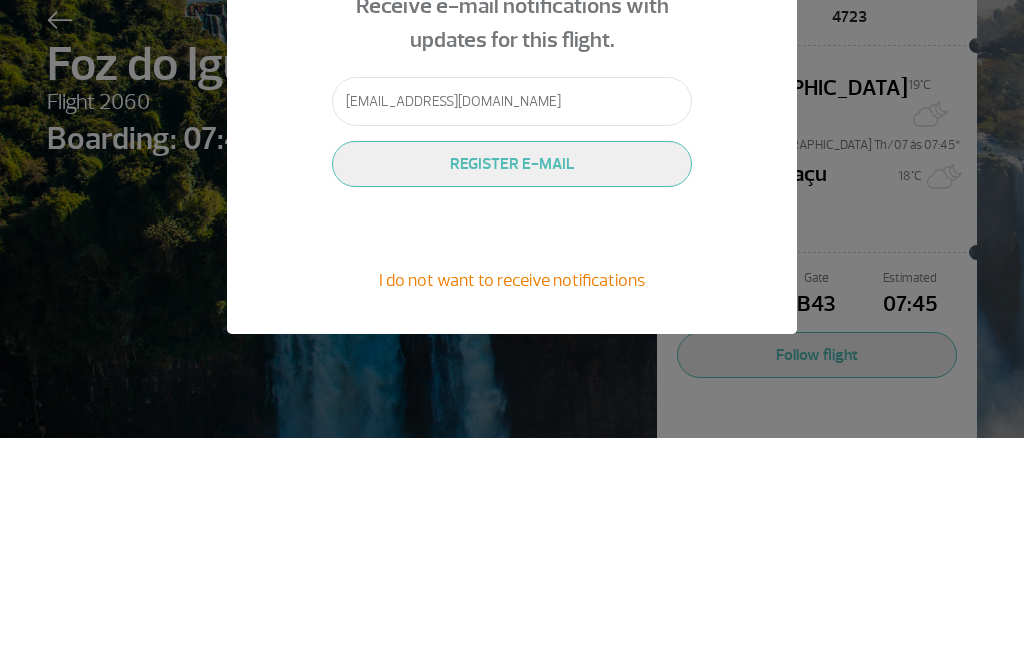click on "REGISTER E-MAIL" 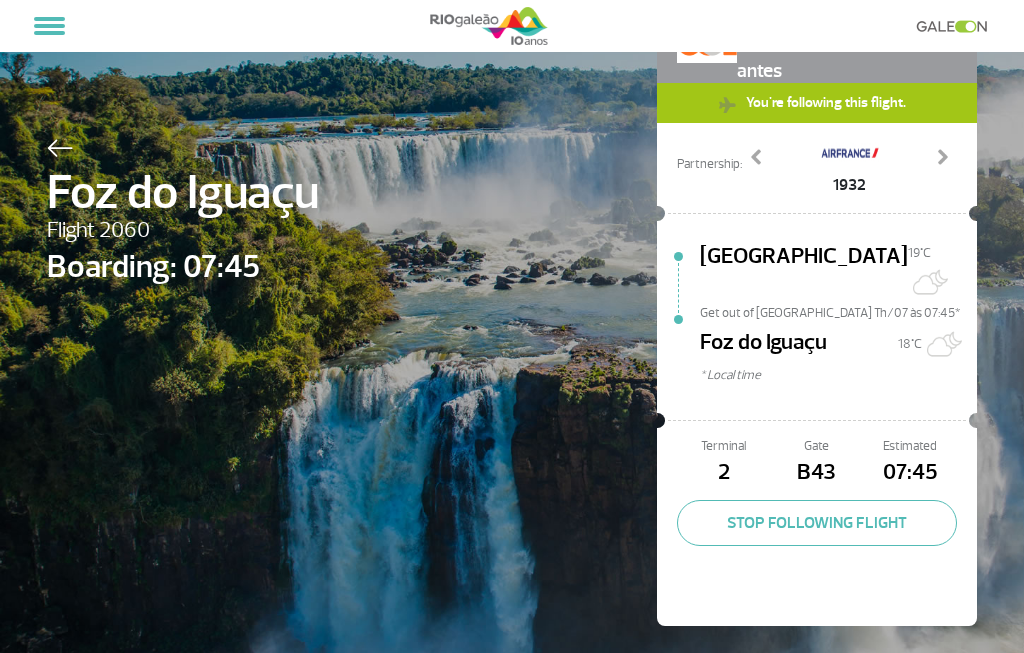 scroll, scrollTop: 86, scrollLeft: 0, axis: vertical 